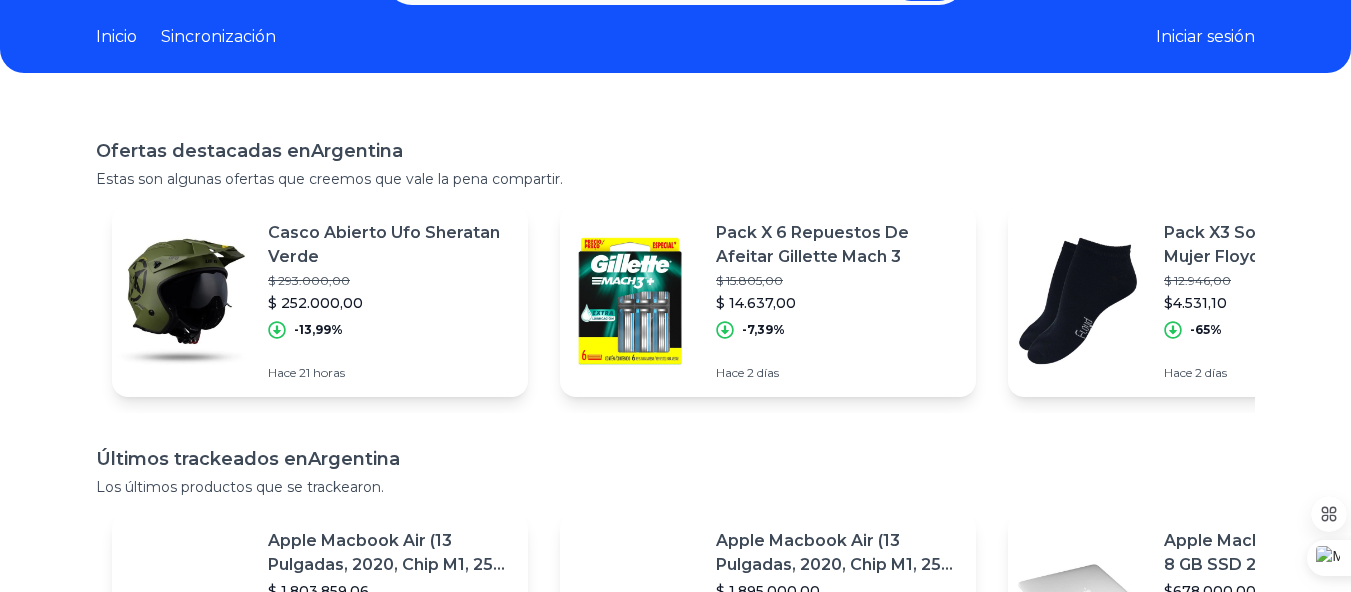 scroll, scrollTop: 100, scrollLeft: 0, axis: vertical 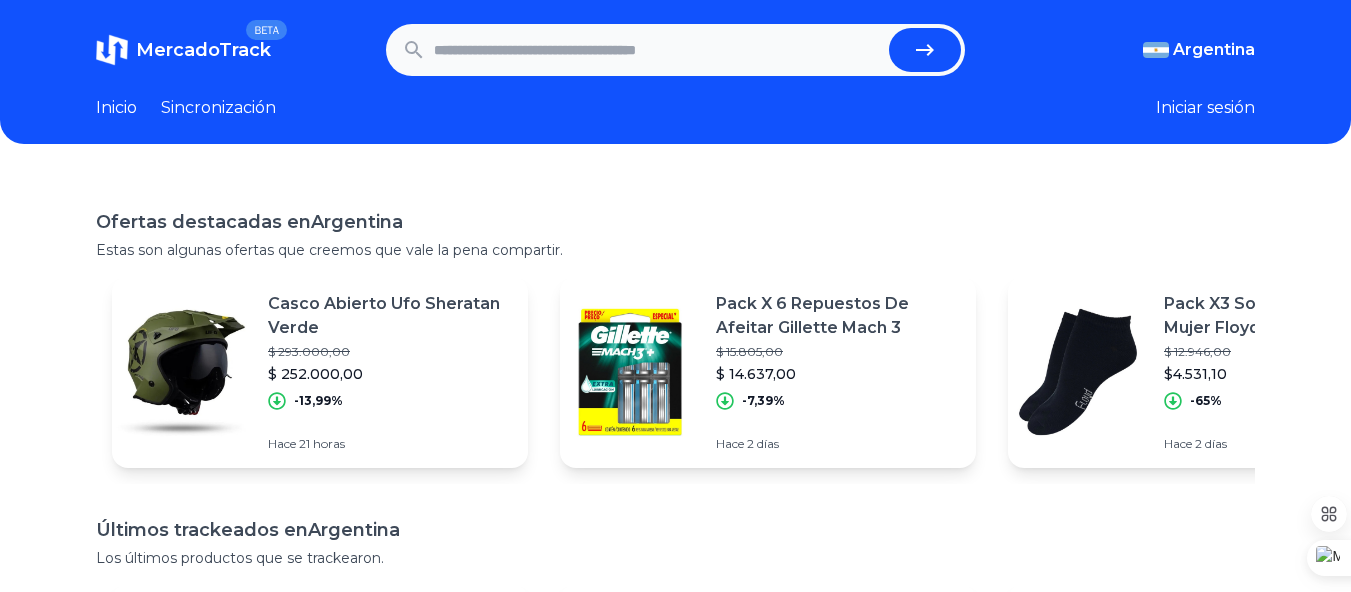 click at bounding box center (658, 50) 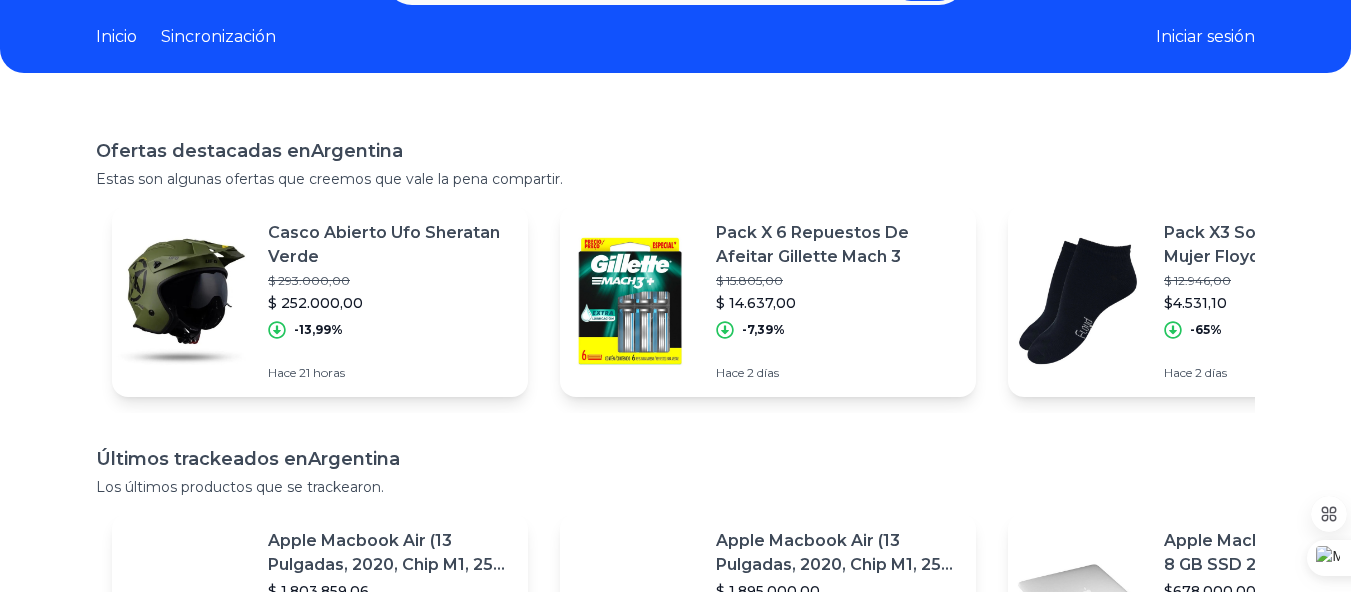 scroll, scrollTop: 0, scrollLeft: 0, axis: both 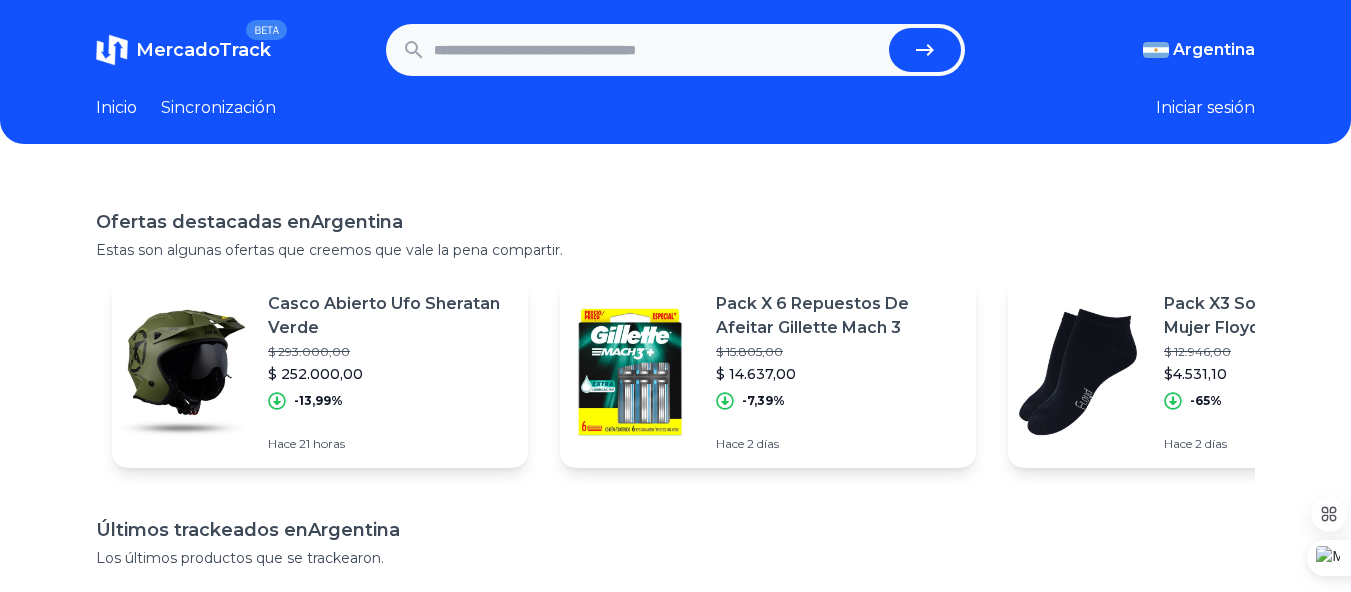 click at bounding box center [658, 50] 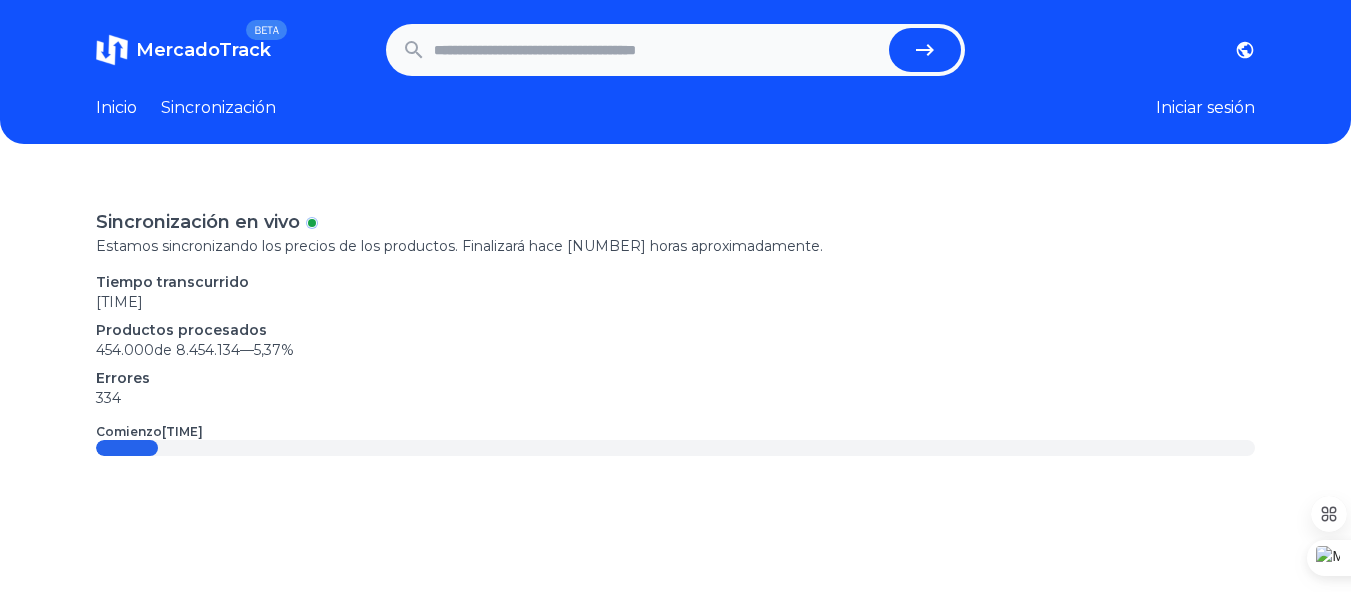 click 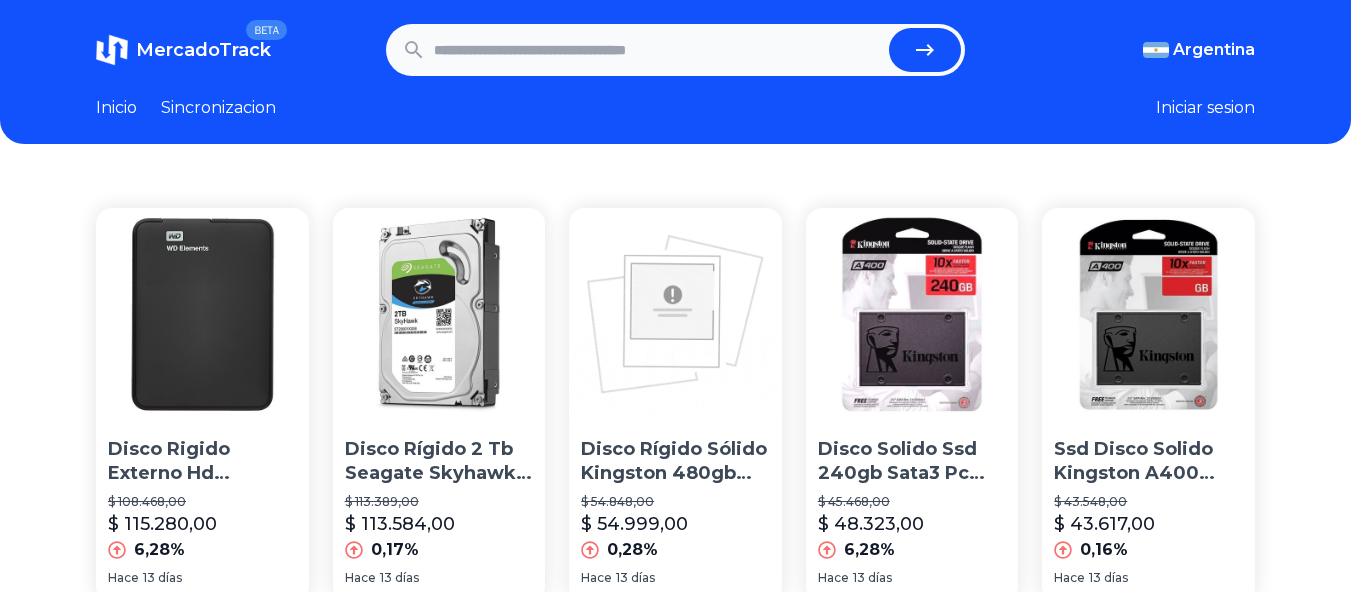 scroll, scrollTop: 0, scrollLeft: 0, axis: both 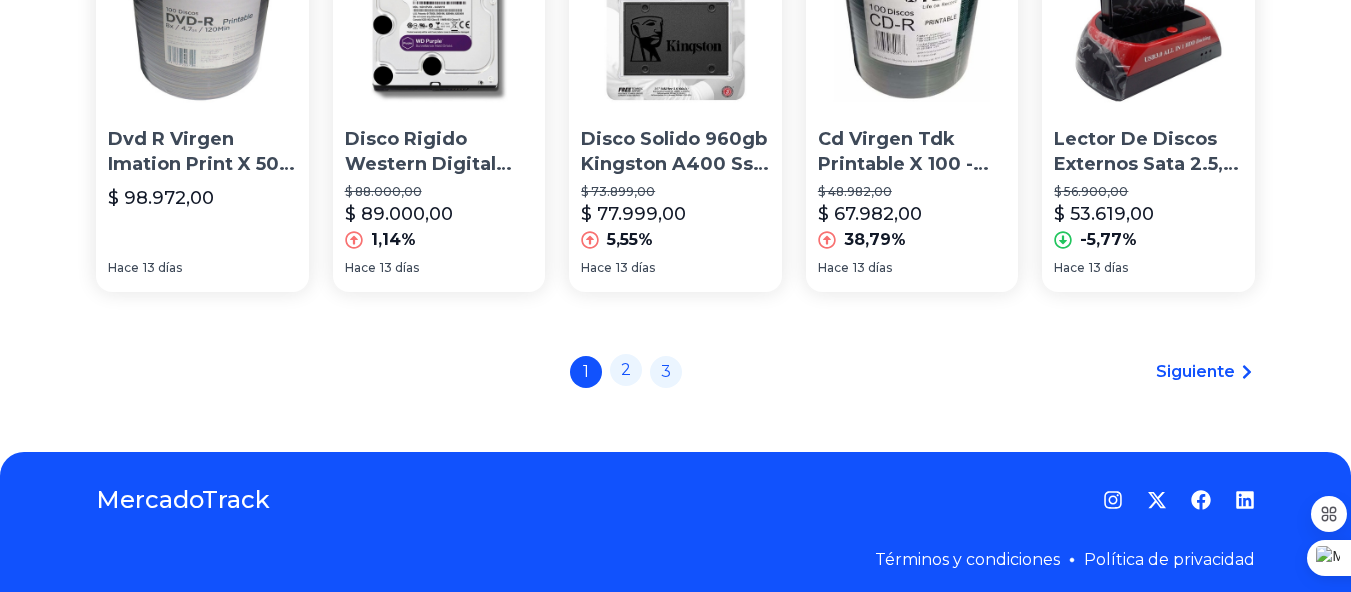 click on "2" at bounding box center [626, 370] 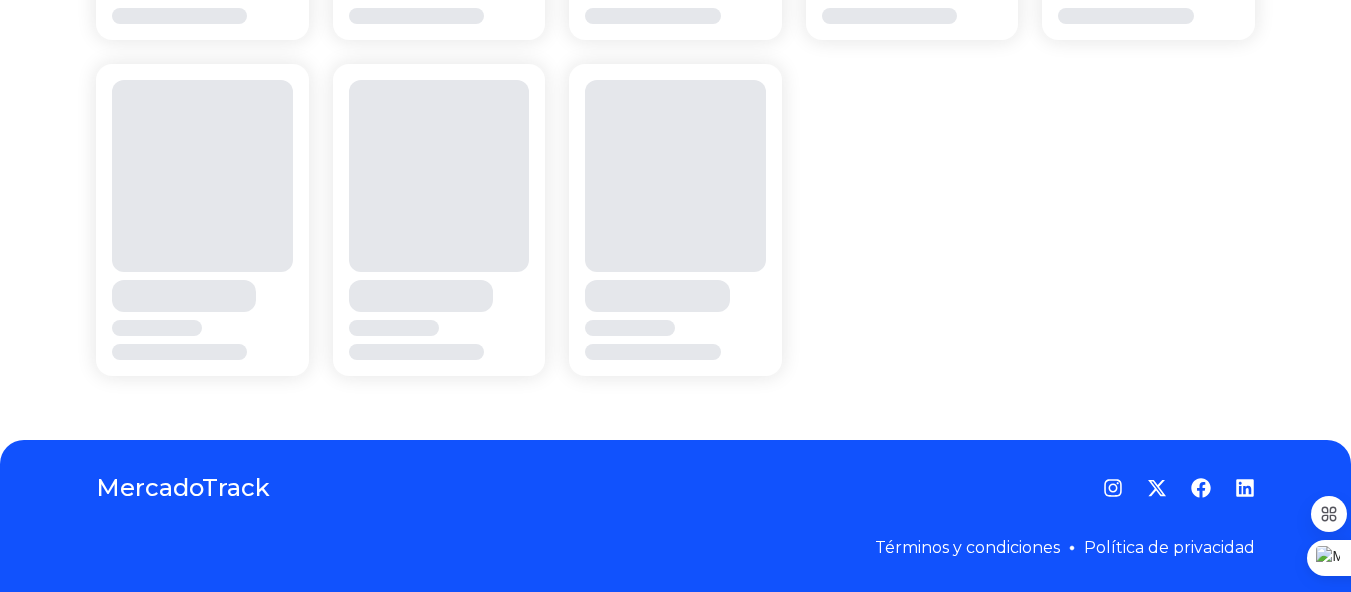 scroll, scrollTop: 0, scrollLeft: 0, axis: both 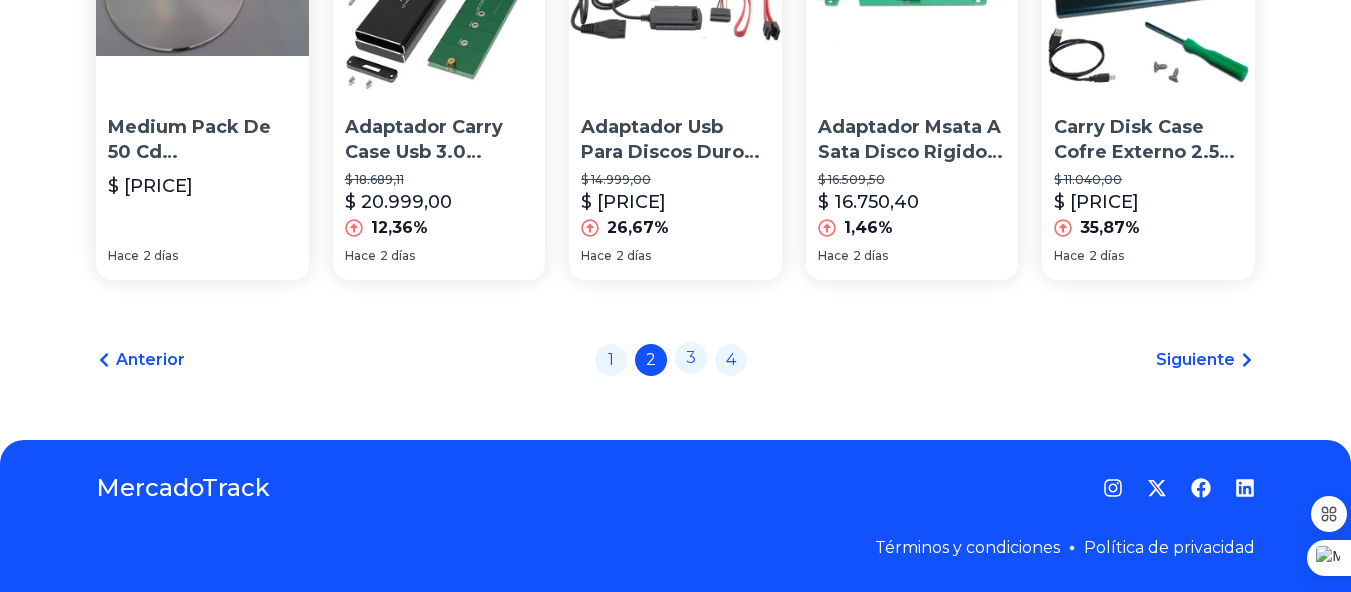 click on "3" at bounding box center [691, 358] 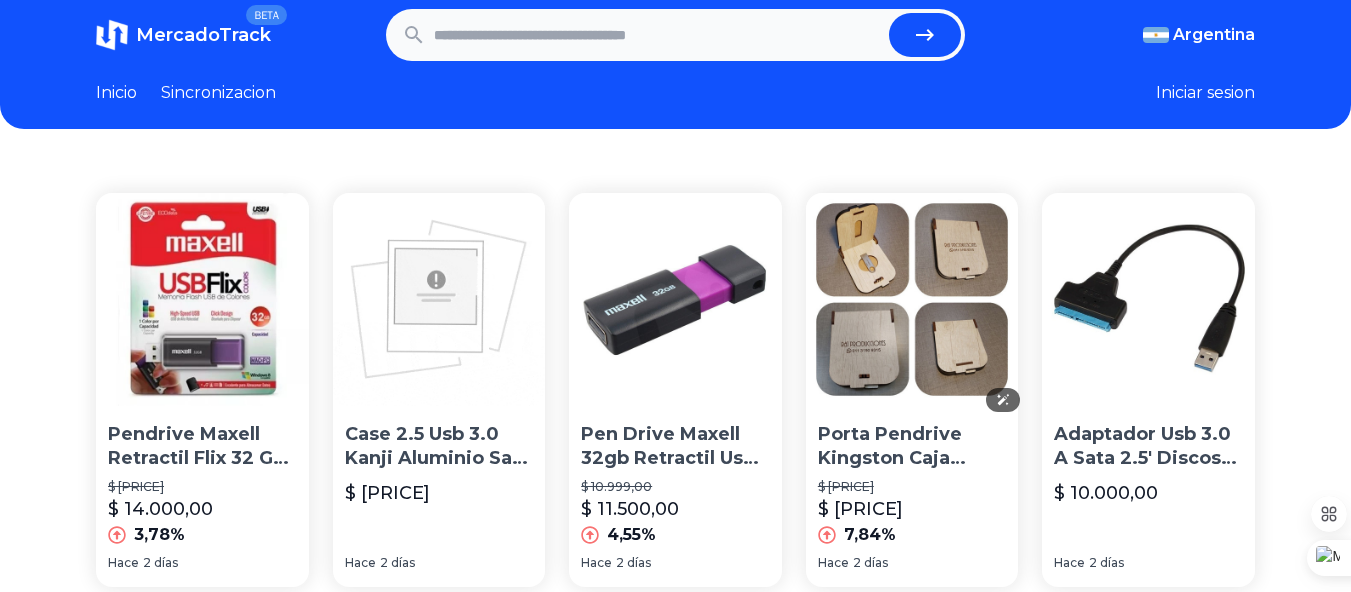 scroll, scrollTop: 0, scrollLeft: 0, axis: both 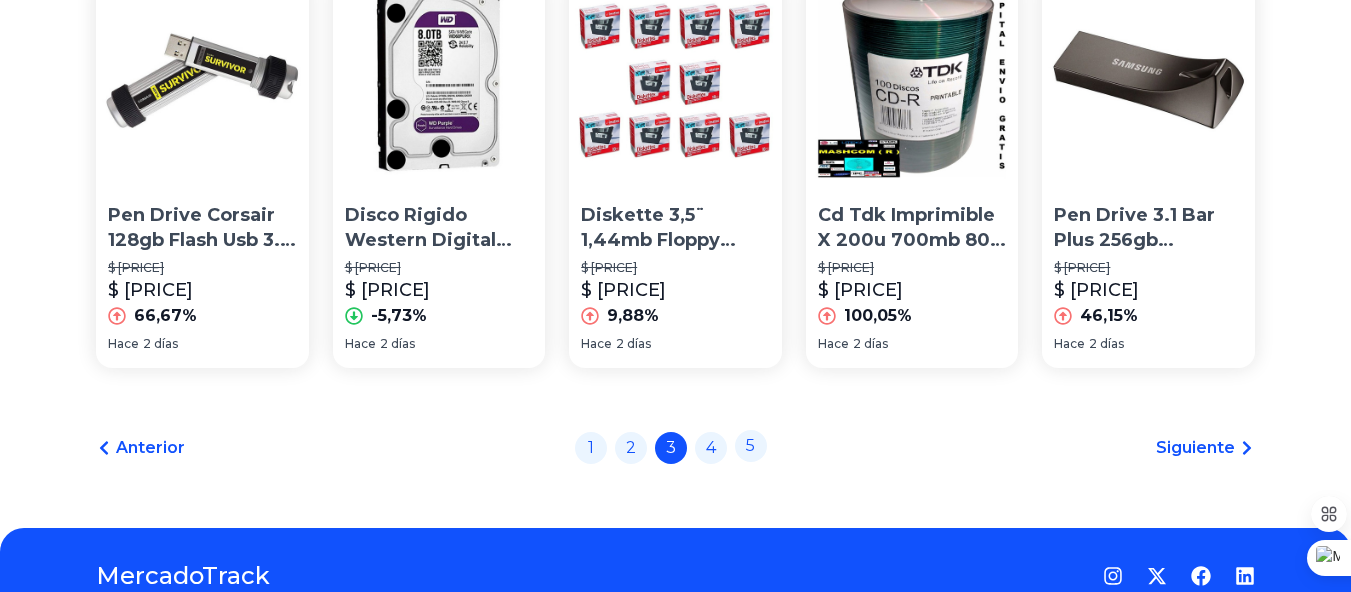 click on "5" at bounding box center (751, 446) 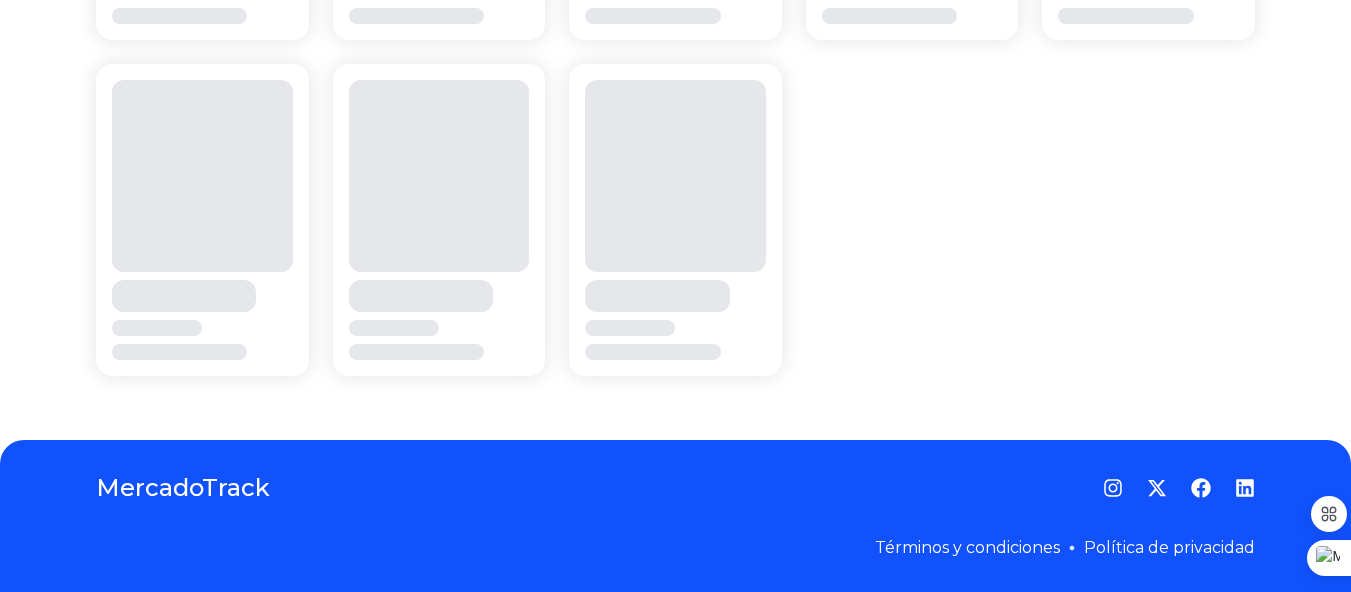scroll, scrollTop: 0, scrollLeft: 0, axis: both 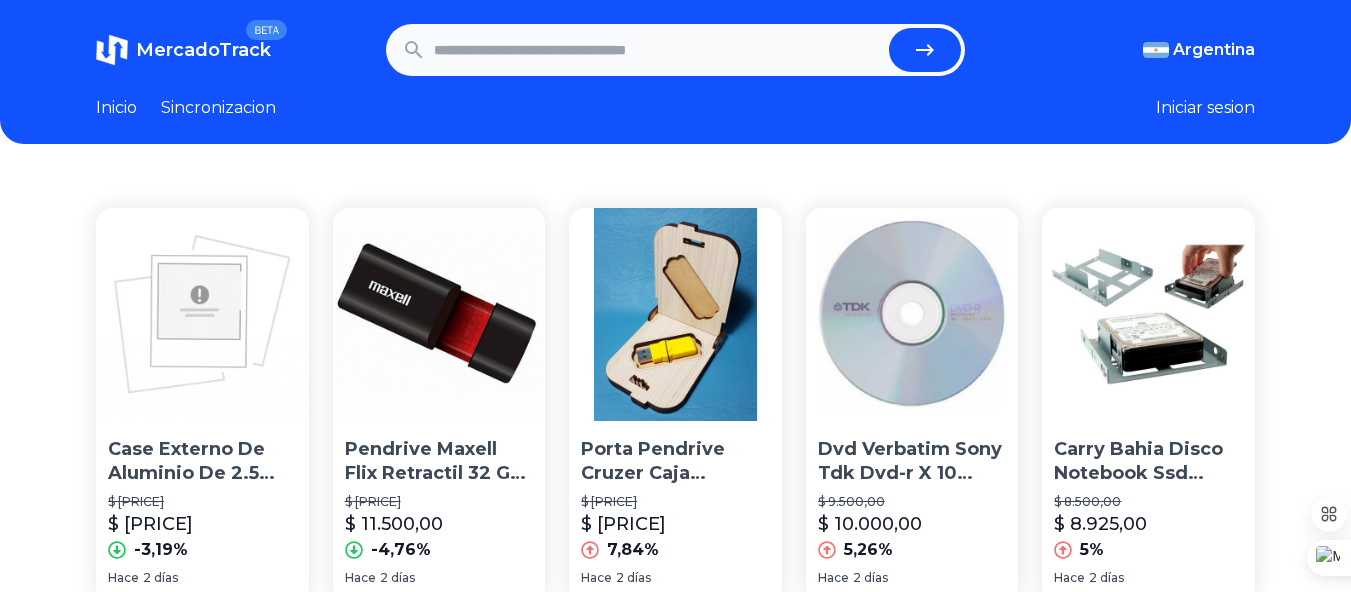 click at bounding box center (658, 50) 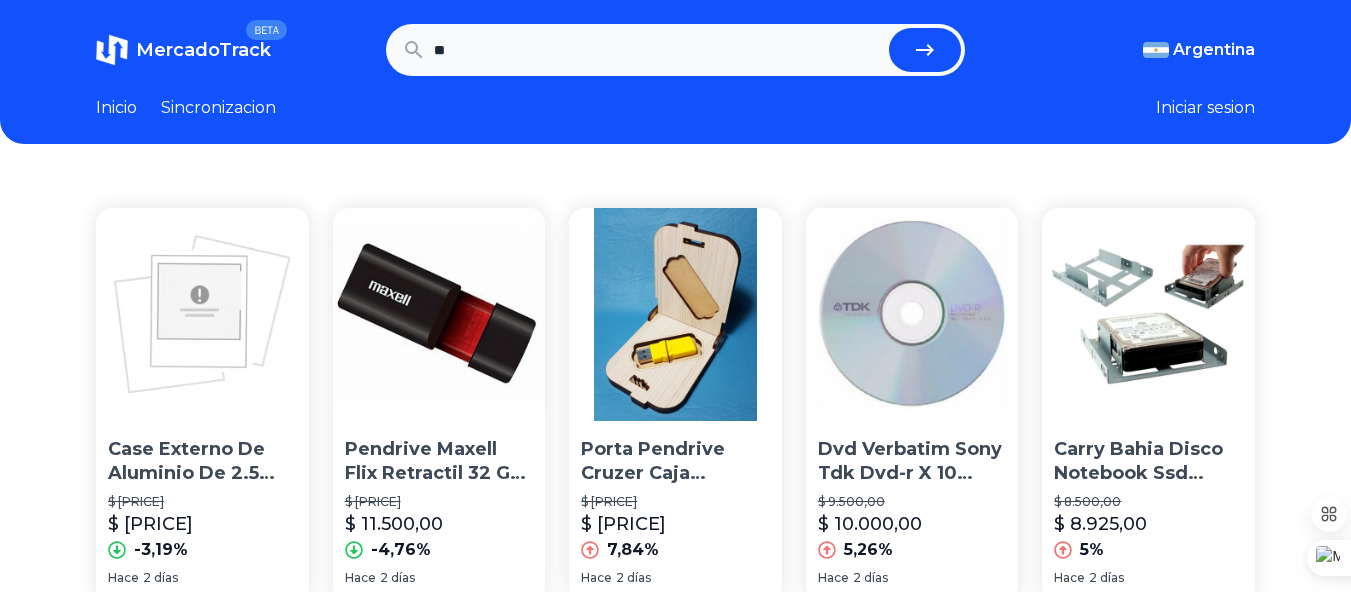 type on "*" 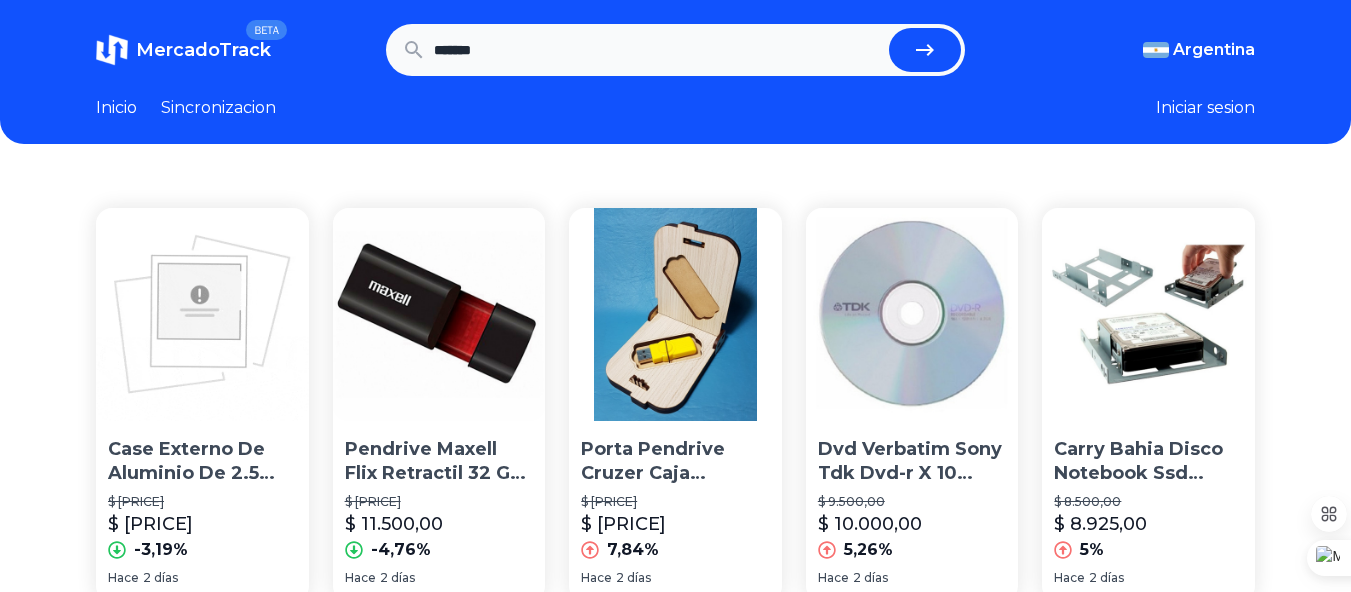 type on "*******" 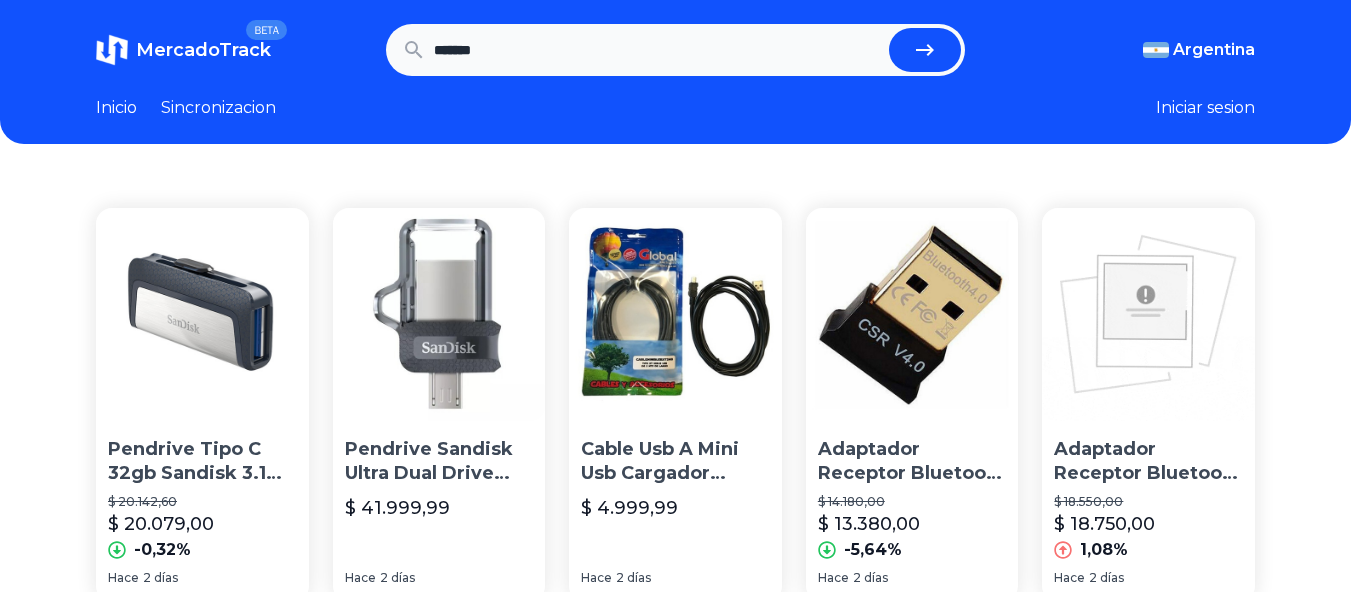 scroll, scrollTop: 0, scrollLeft: 0, axis: both 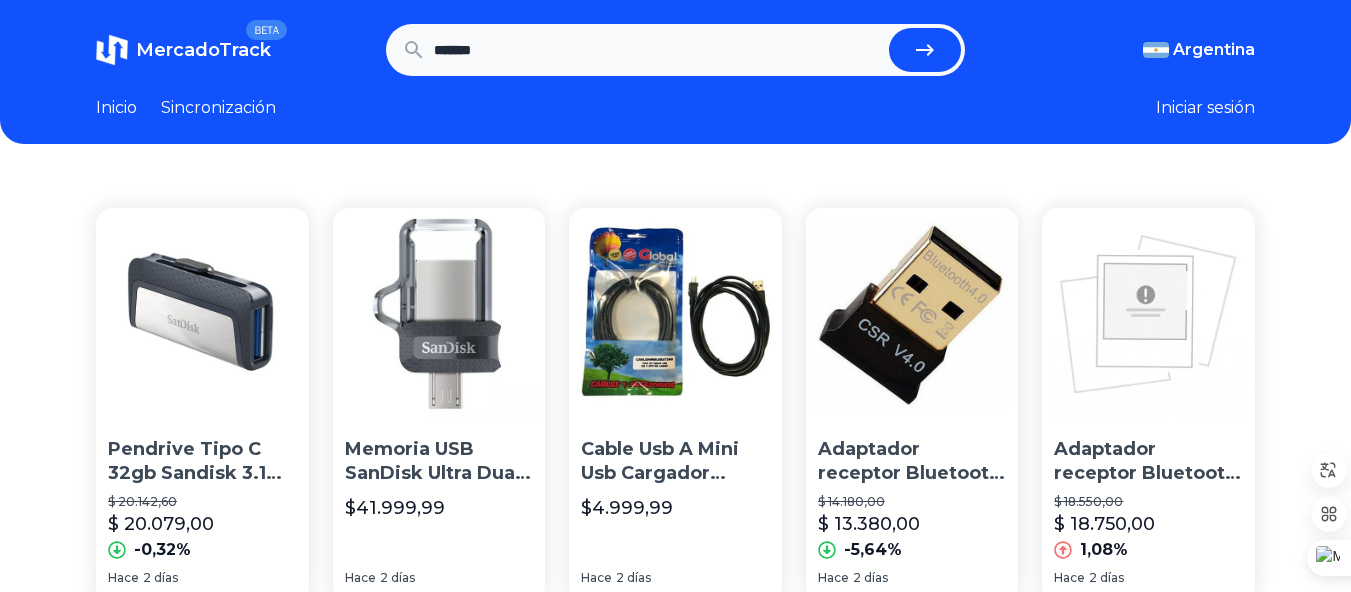 click on "MercadoTrack BETA Argentina Argentina Uruguay México Chile Perú Venezuela Colombia Brasil ******* Argentina Argentina Uruguay México Chile Perú Venezuela Colombia Brasil Inicio Sincronización Iniciar sesión Pendrive Tipo C 32gb Sandisk 3.1 Celular Dual Drive $ 20.142,60 $ 20.079,00 -0,32% Hace 2 días Memoria USB SanDisk Ultra Dual Drive de 64 GB para celular y tableta 3.0 $41.999,99 Hace 2 días Cable Usb A Mini Usb Cargador Universal Celular 1,75 M $4.999,99 Hace 2 días Adaptador receptor Bluetooth 4.0 USB para PC, portátil y celular de 3 MB $ 14.180,00 $ 13.380,00 -5,64% Hace 2 días Adaptador receptor Bluetooth 4.0 USB para PC, portátil y celular de 3 MB $ 18.550,00 $ 18.750,00 1,08% Hace 2 días Adaptador Bluetooth Usb Mini 2.0 Celular Notebook Impresora $7.990,00 $ 9.490,00 18,77% Hace 2 días Lector Codigos Barras Bluetooth Inalambrico Computadora Pc Tablet Celular Android Sin Cables Amitosai Mts-freedom $ 137.730,00 $ 138.160,00 0,31% Hace 2 días $41.279,04 $ 42.999,00 4,17% Hace 2 días 25%" at bounding box center [675, 1084] 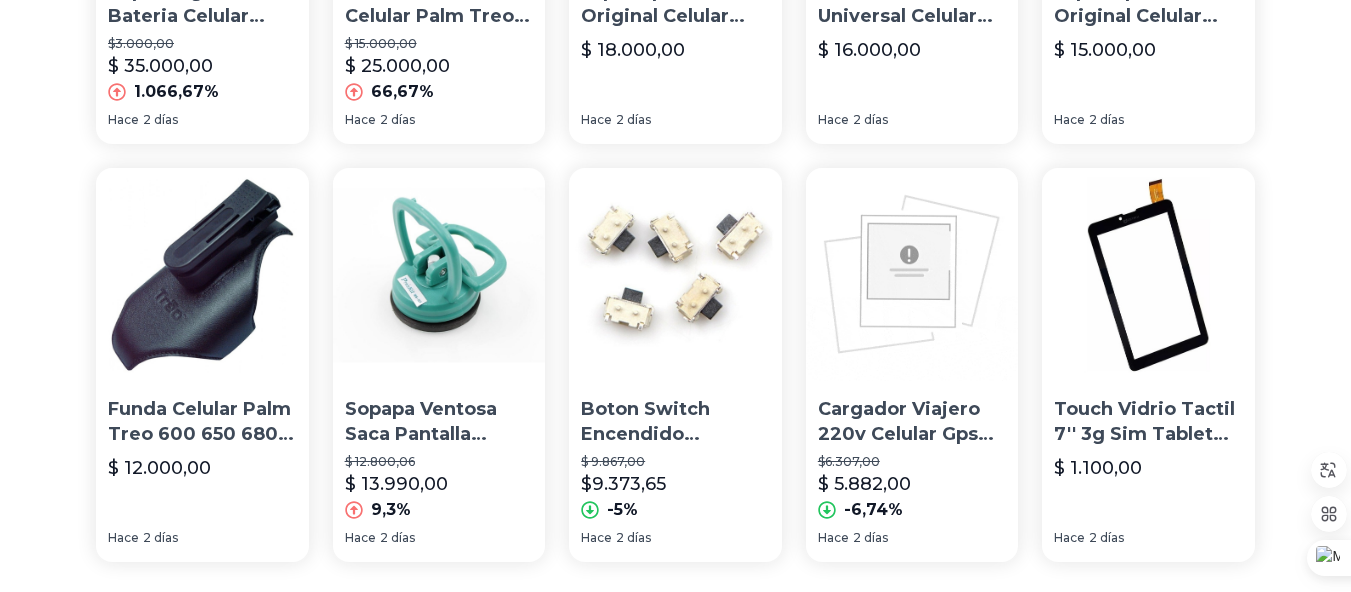 scroll, scrollTop: 1588, scrollLeft: 0, axis: vertical 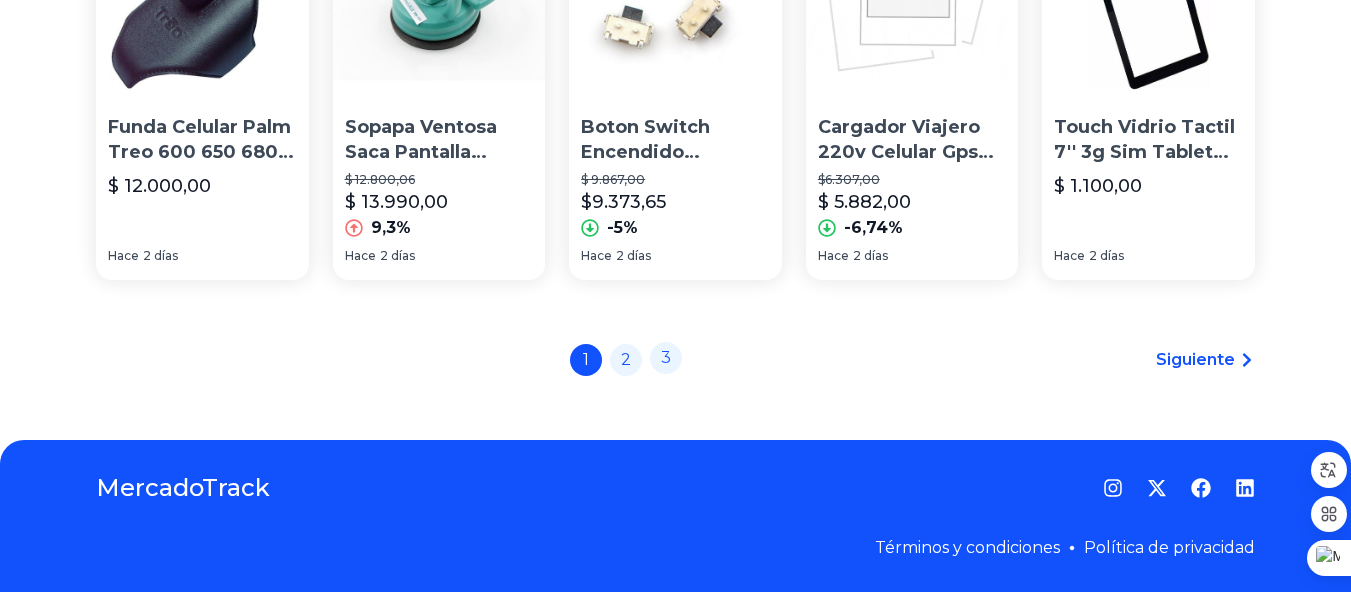 click on "3" at bounding box center [666, 358] 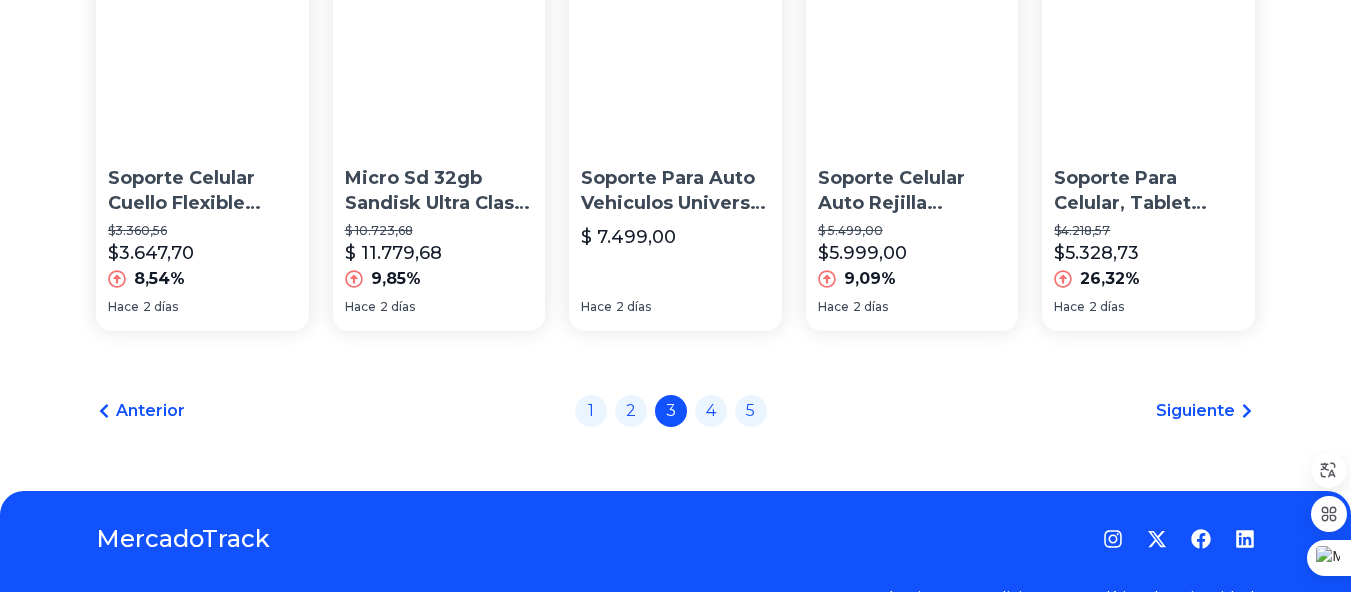 scroll, scrollTop: 1588, scrollLeft: 0, axis: vertical 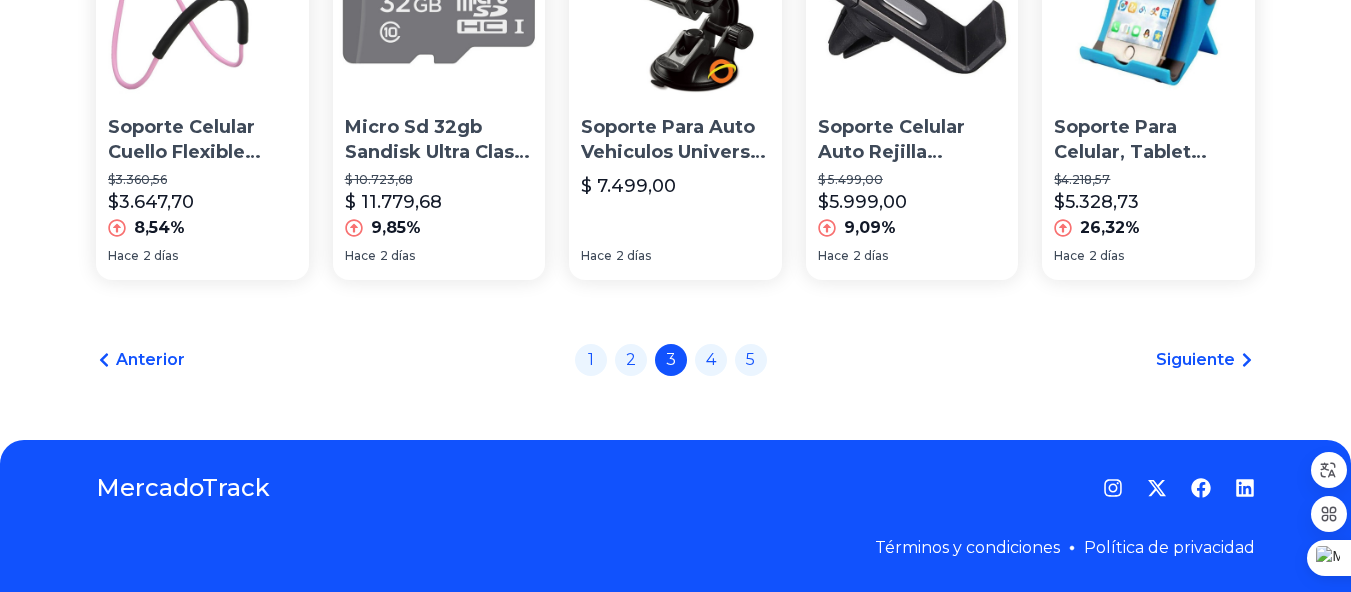click on "Siguiente" at bounding box center (1195, 359) 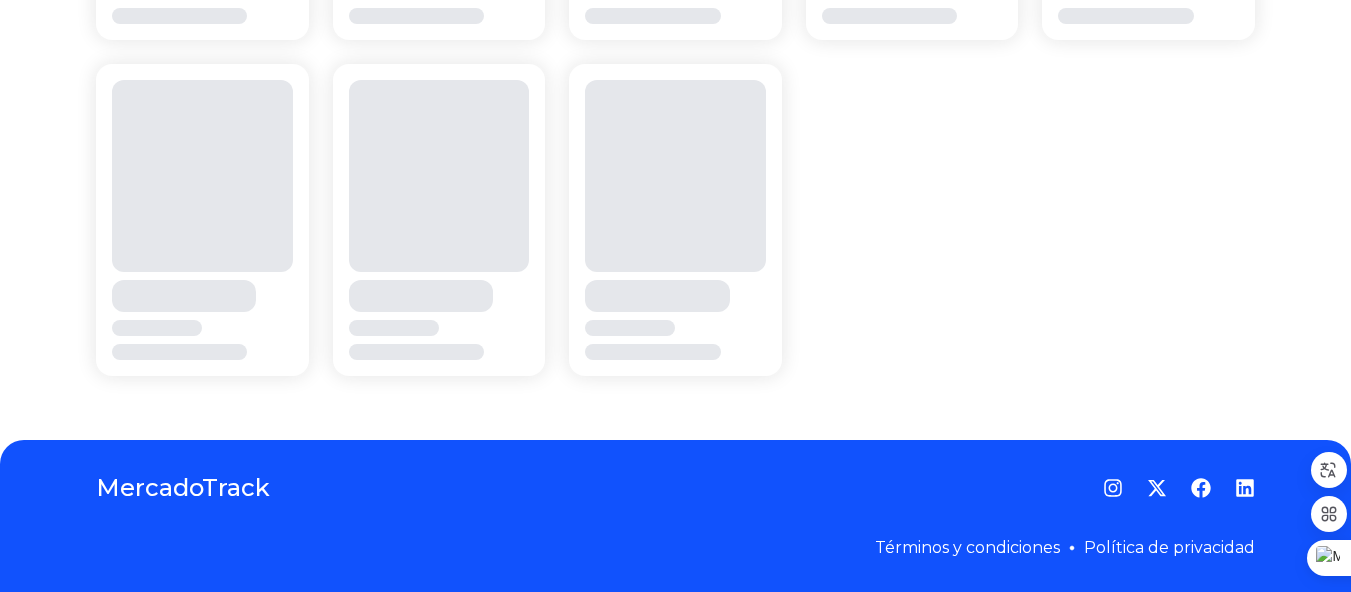 scroll, scrollTop: 0, scrollLeft: 0, axis: both 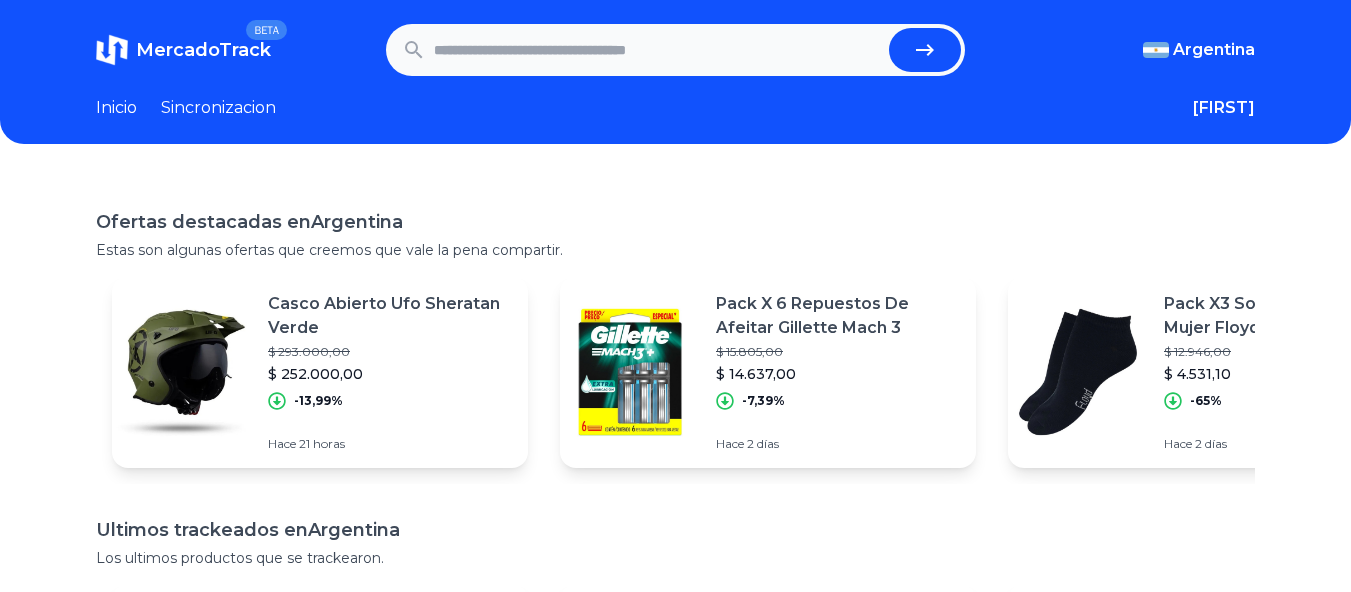 click on "MercadoTrack BETA [COUNTRY] [COUNTRY] [COUNTRY] [COUNTRY] [COUNTRY] [COUNTRY] [COUNTRY] [COUNTRY] [COUNTRY] [COUNTRY] [COUNTRY] [COUNTRY] [COUNTRY] [COUNTRY] [COUNTRY] [COUNTRY] Inicio Sincronizacion [FIRST] Favoritos Salir Ofertas destacadas en [COUNTRY] Estas son algunas ofertas que creemos que vale la pena compartir. Casco Abierto Ufo Sheratan Verde $ 293.000,00 $ 252.000,00 -13,99% Hace 21 horas Pack X 6 Repuestos De Afeitar Gillette Mach 3 $ 15.805,00 $ 14.637,00 -7,39% Hace 2 días Pack X3 Soquete Corto Mujer Floyd Lisos Estampados Mj6 / Mj8 $ 12.946,00 $ 4.531,10 -65% Hace 2 días Toner Para Alternativo Ce278a 278a P1606dn P1566 Pack X 4 $ 112.169,90 $ 34.276,70 -69,44% Hace 2 días Leash Sup 11´ Pita Paddle Sup Tobillo Grosor 8 Mm - Freelife $ 79.900,00 $ 77.900,00 -2,5% Hace 2 días Sommier Lip Foam 190x200 King $ 10.164.939,80 $ 4.269.274,80 -58% Hace 2 días Pijama Niño Spiderman Capitan America Disfraz Original Mg $ 47.373,30 $ 39.900,00 -15,78% Hace 2 días $ 25.652,47 $ 21.652,47" at bounding box center [675, 504] 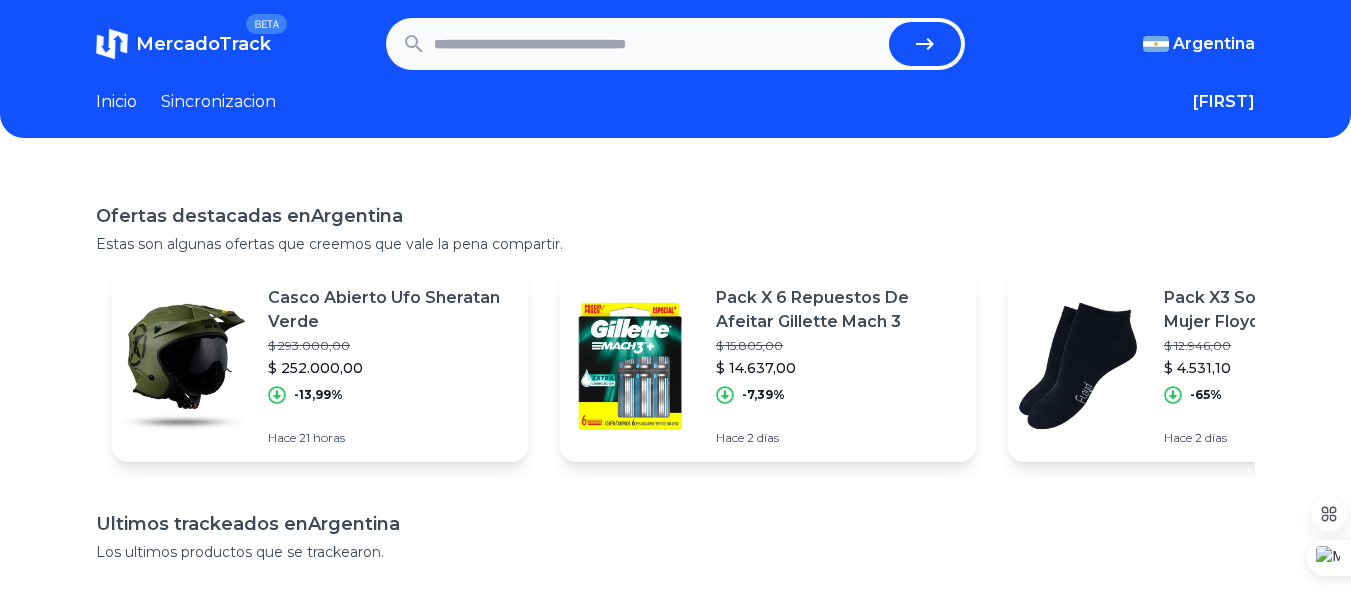 scroll, scrollTop: 0, scrollLeft: 0, axis: both 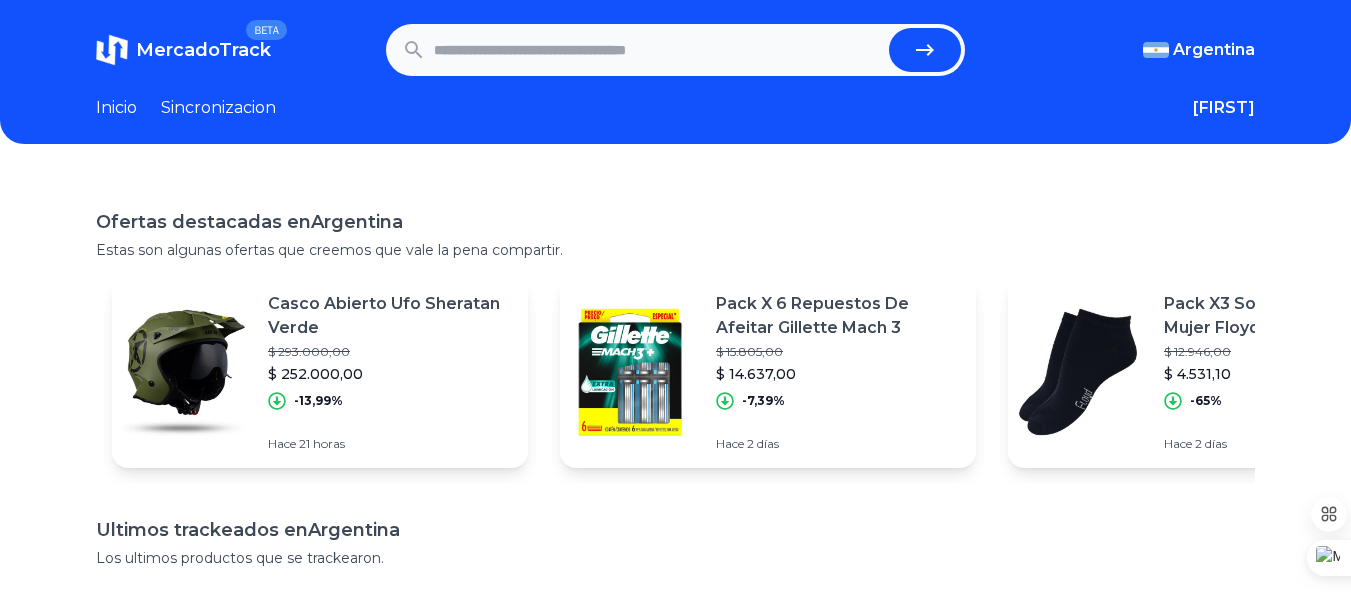 click on "Inicio" at bounding box center [116, 108] 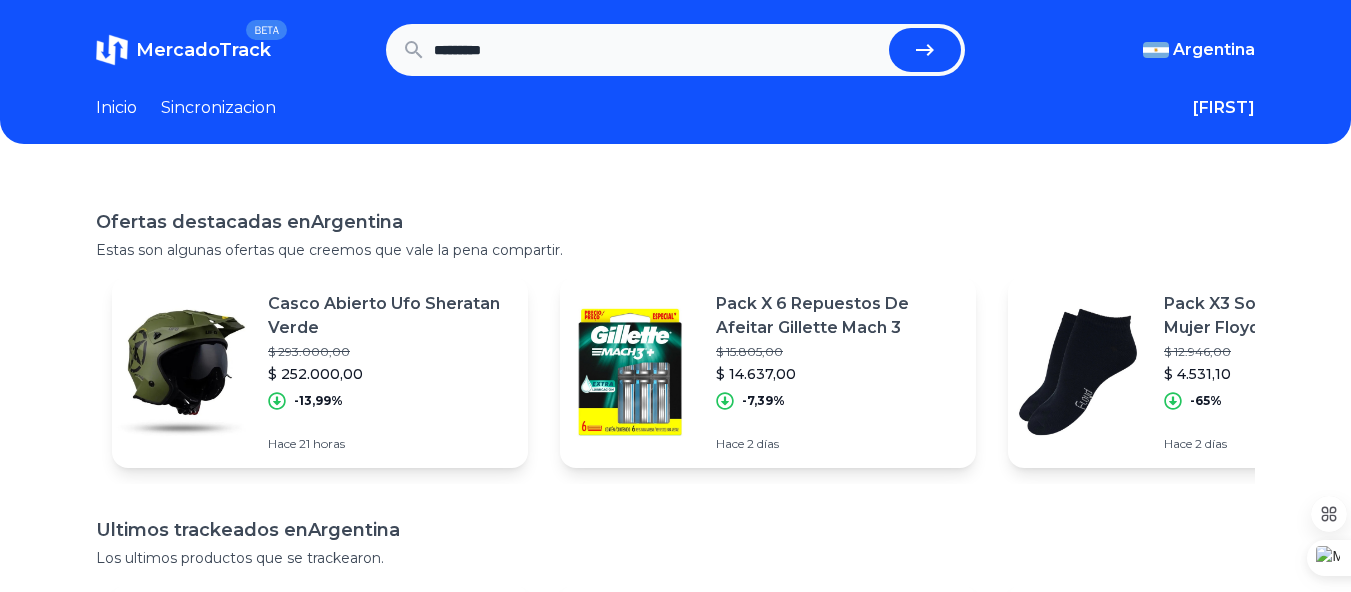 type on "*********" 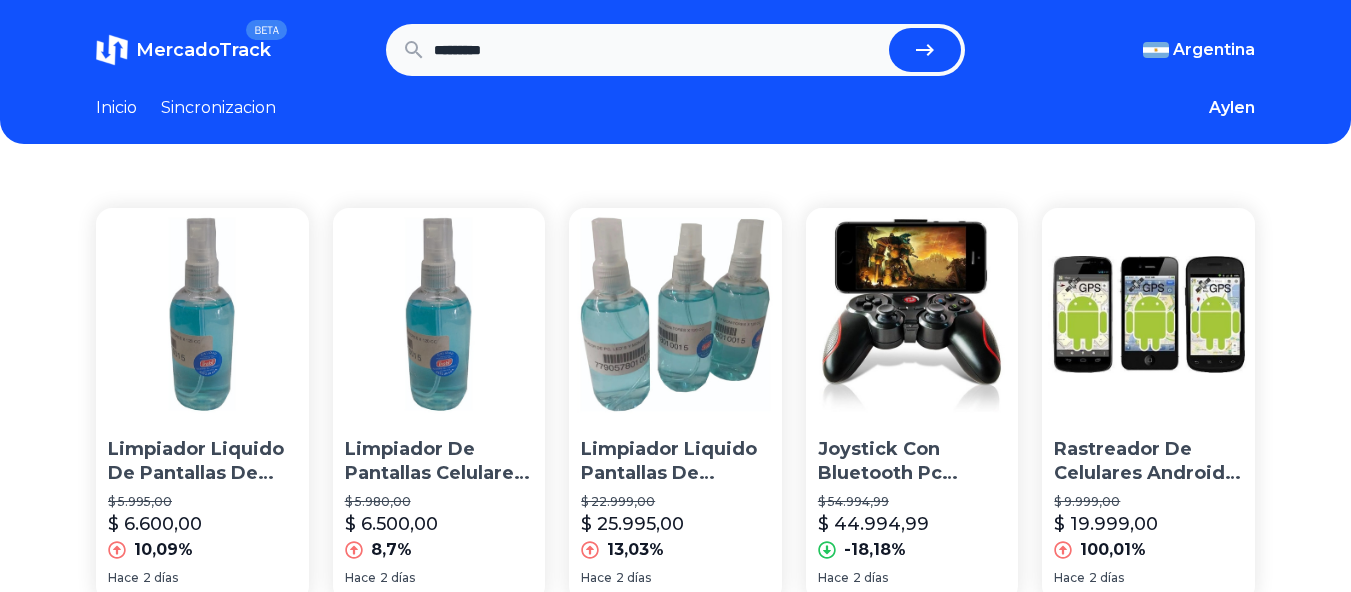 scroll, scrollTop: 0, scrollLeft: 0, axis: both 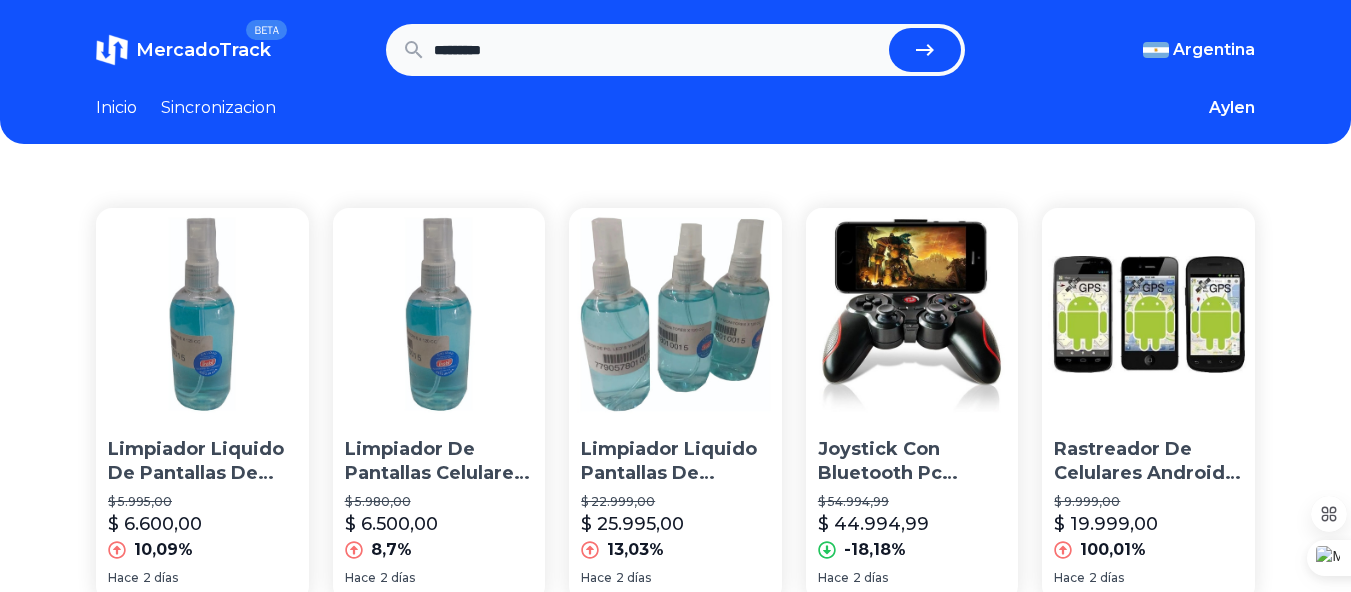 click on "*********" at bounding box center (658, 50) 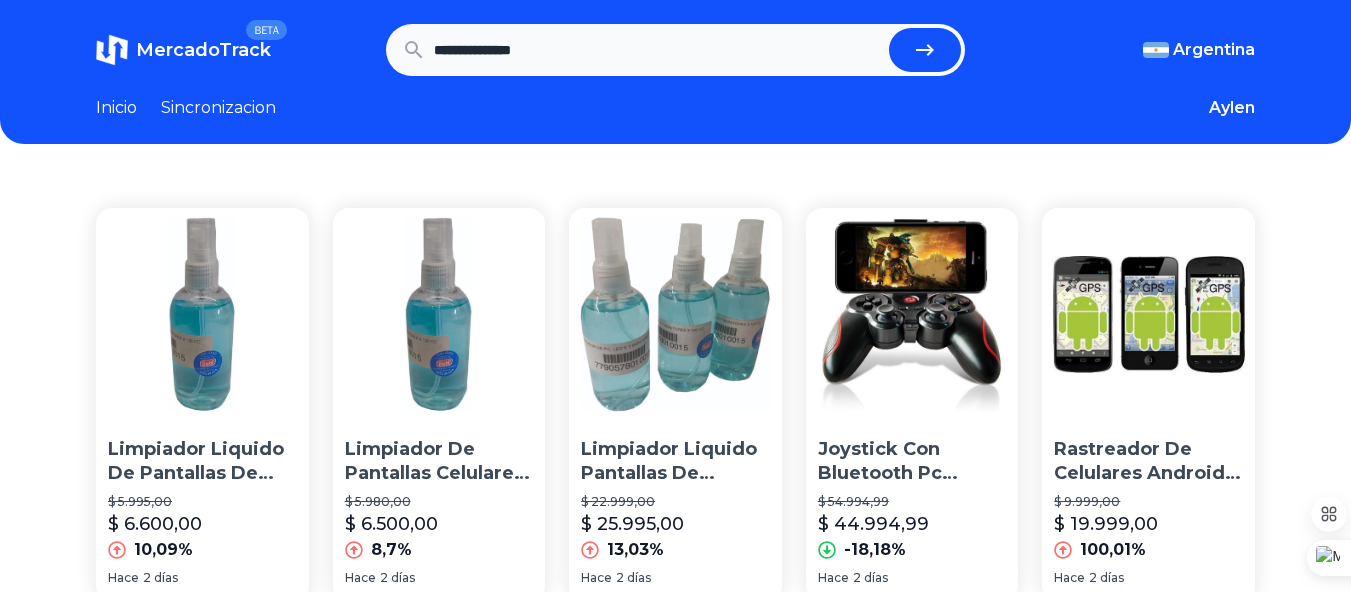 type on "**********" 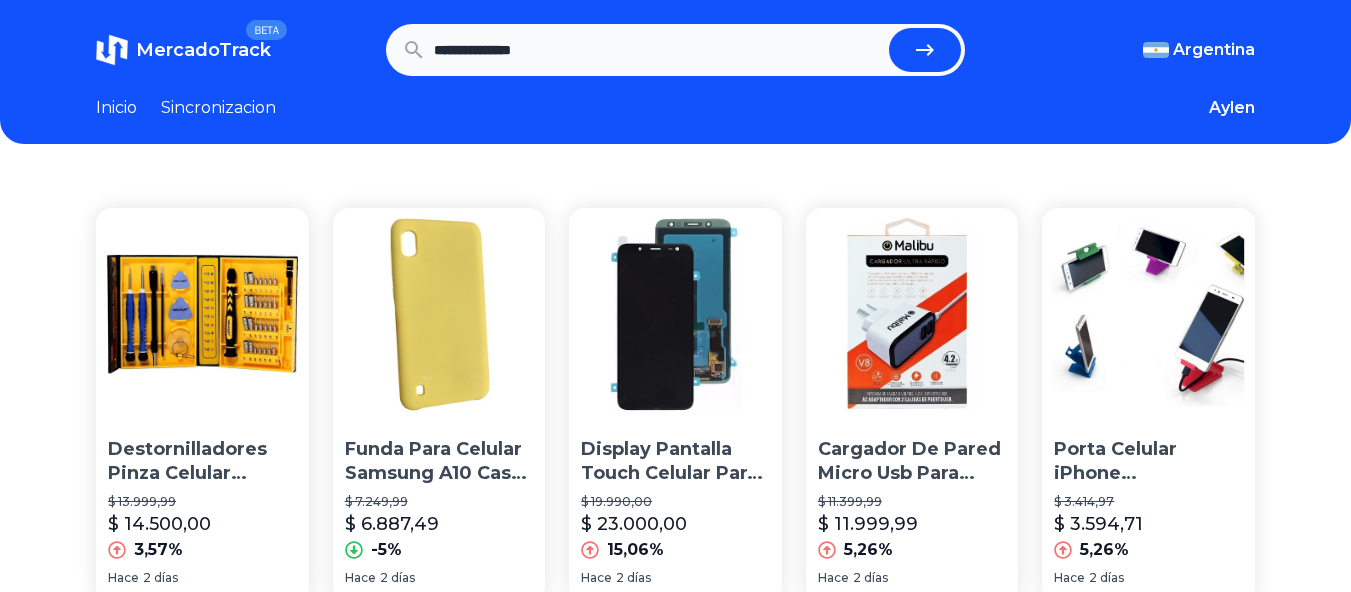 scroll, scrollTop: 0, scrollLeft: 0, axis: both 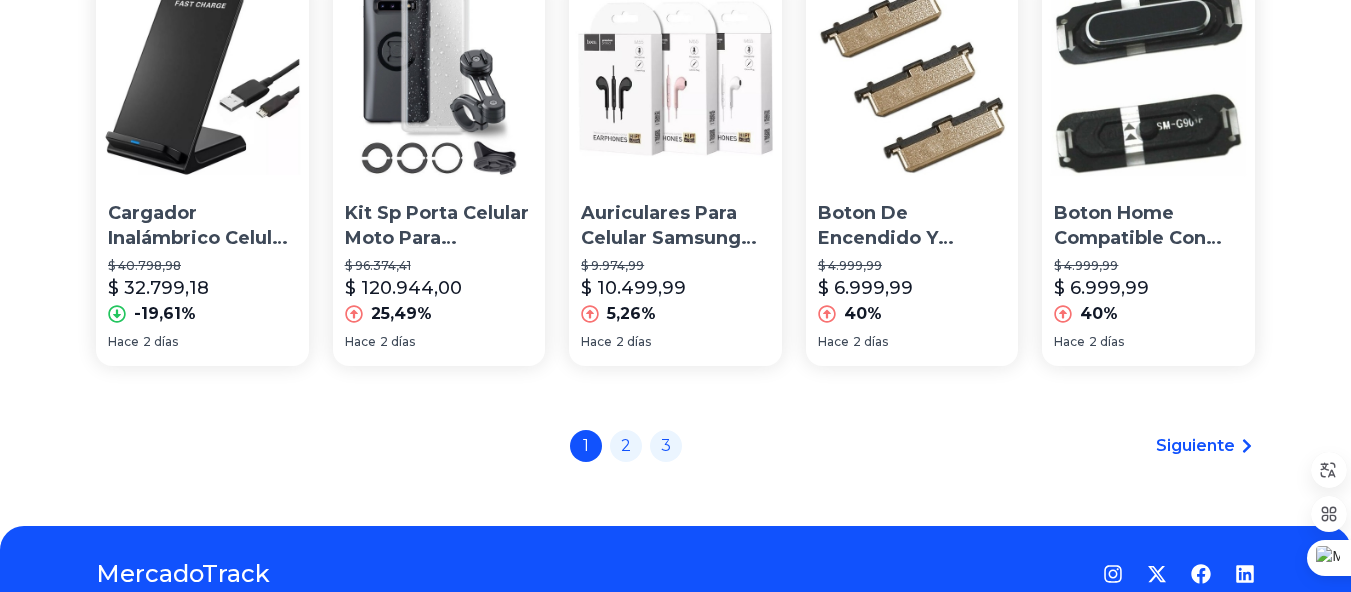 click on "Siguiente" at bounding box center (1195, 446) 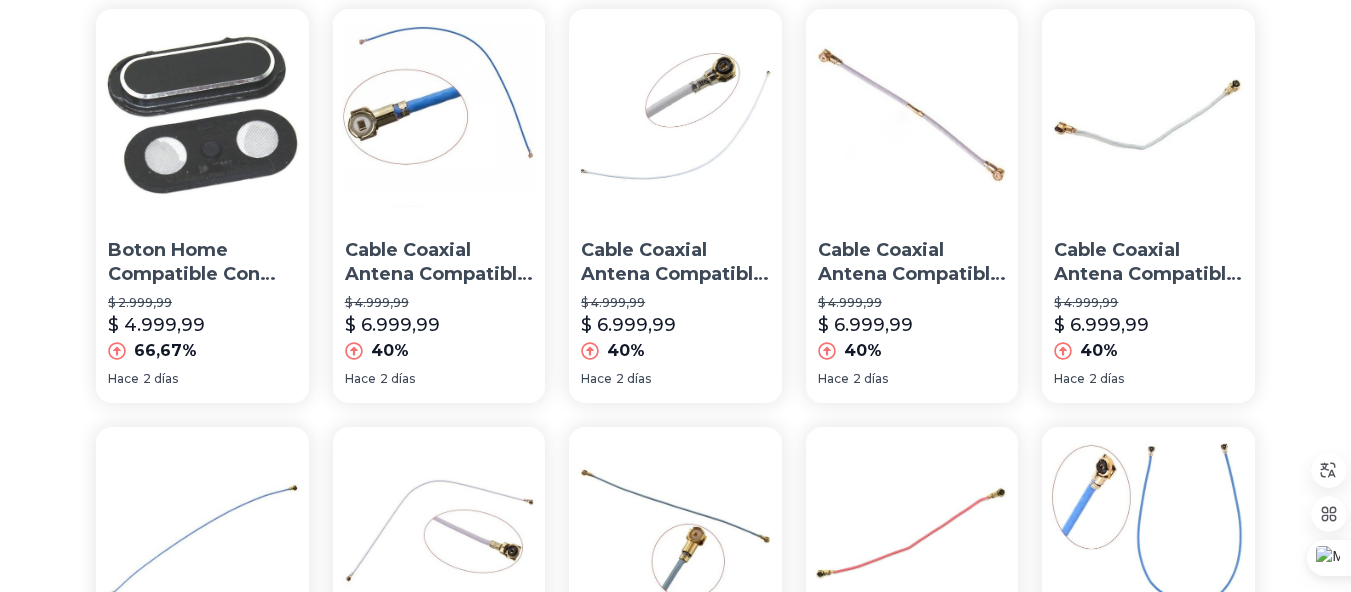 scroll, scrollTop: 200, scrollLeft: 0, axis: vertical 